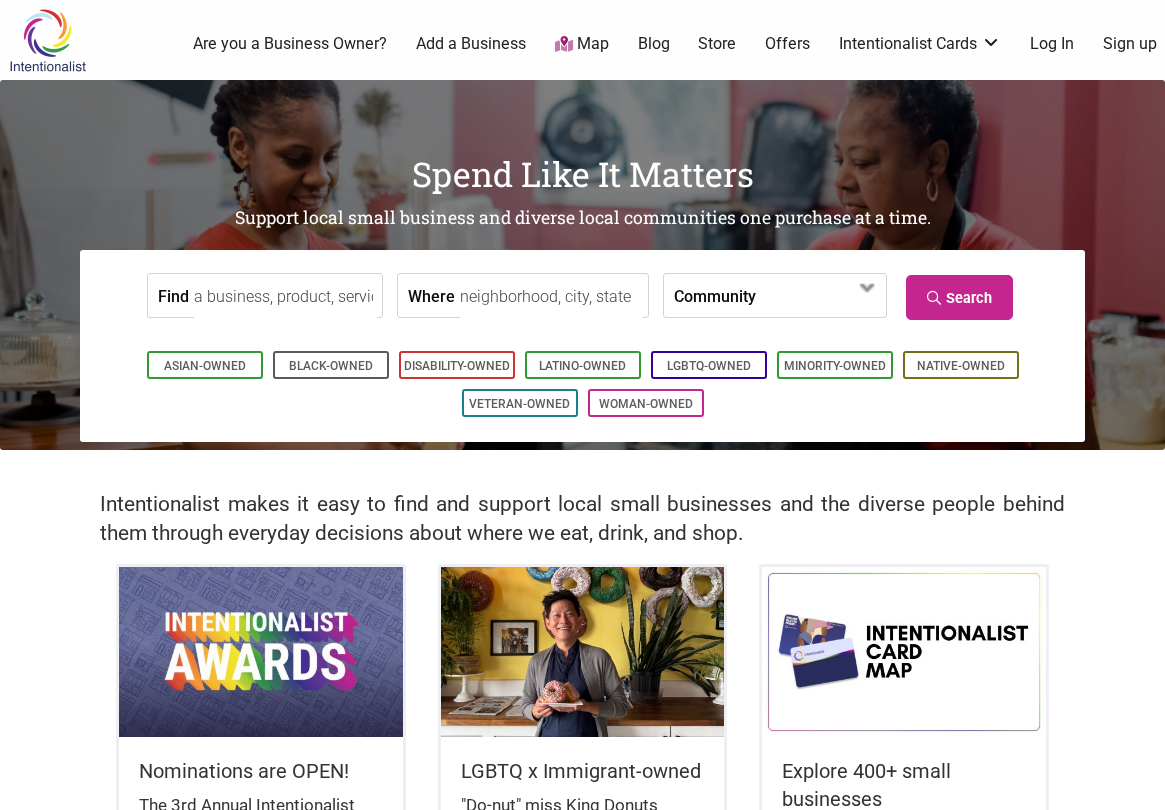 scroll, scrollTop: 0, scrollLeft: 0, axis: both 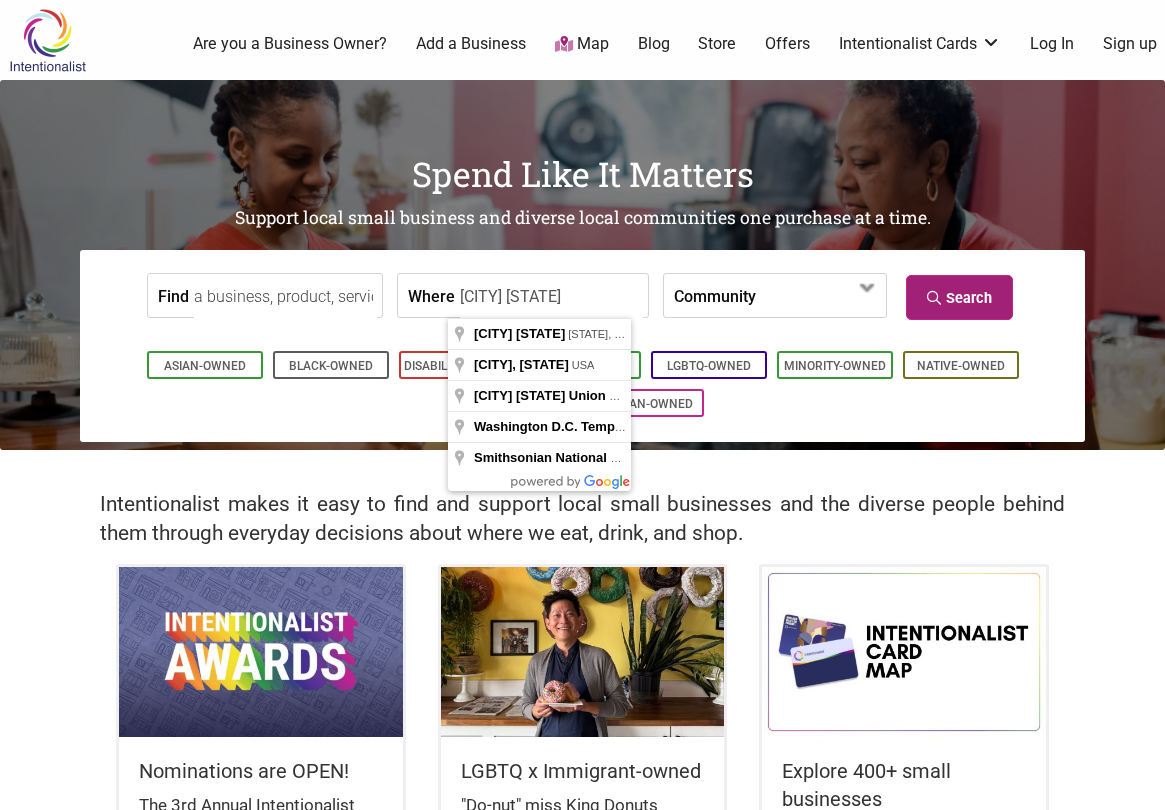 type on "[CITY] [STATE]" 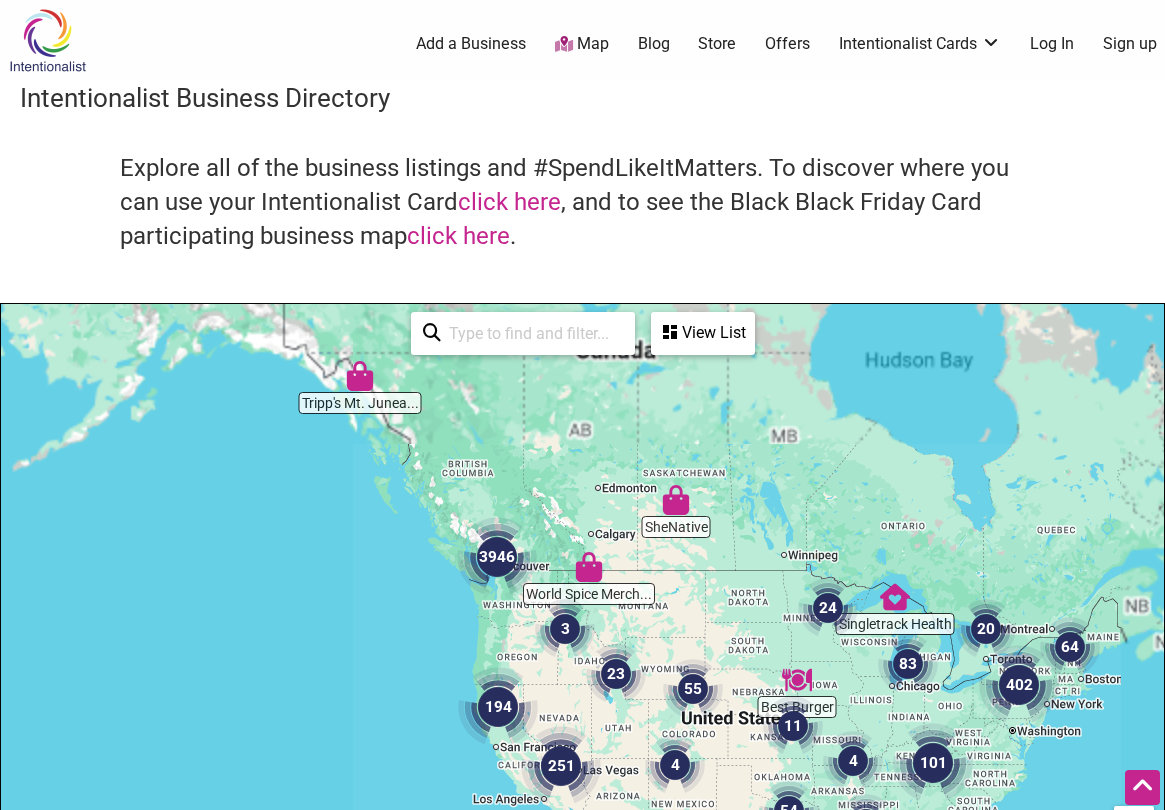 scroll, scrollTop: 500, scrollLeft: 0, axis: vertical 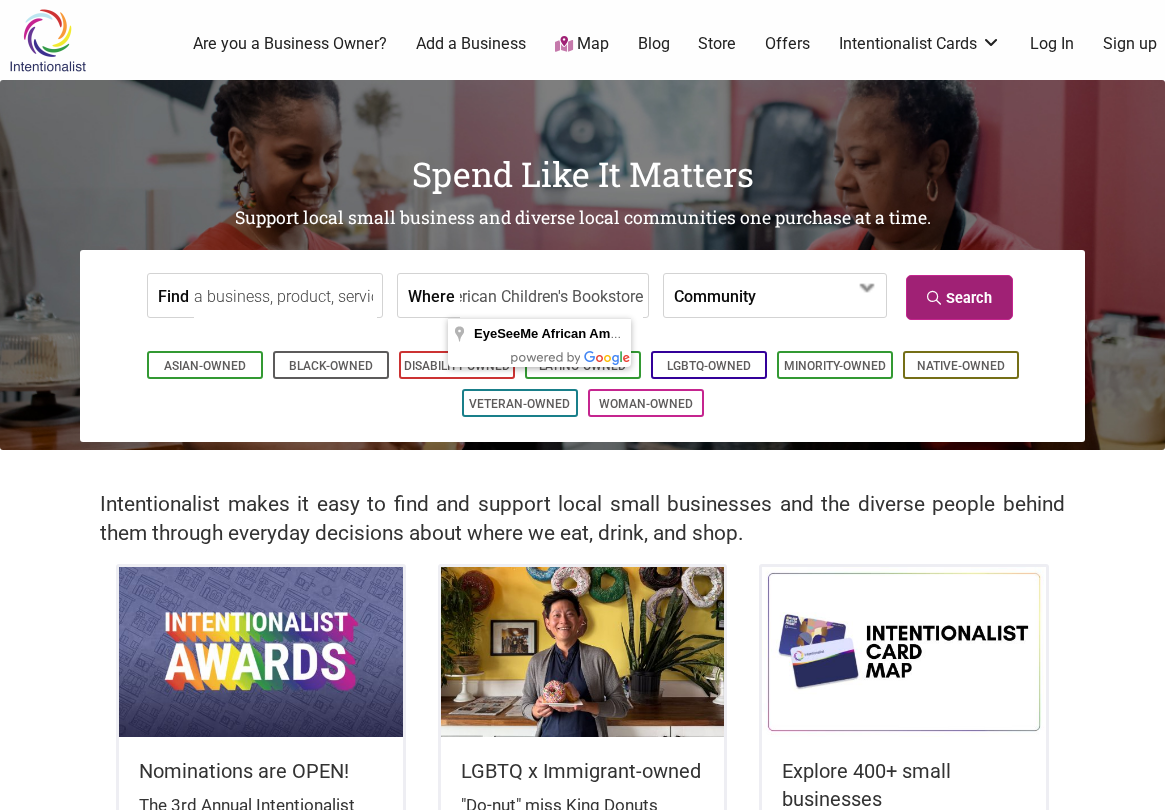 type on "EyeSeeMe African American Children's Bookstore" 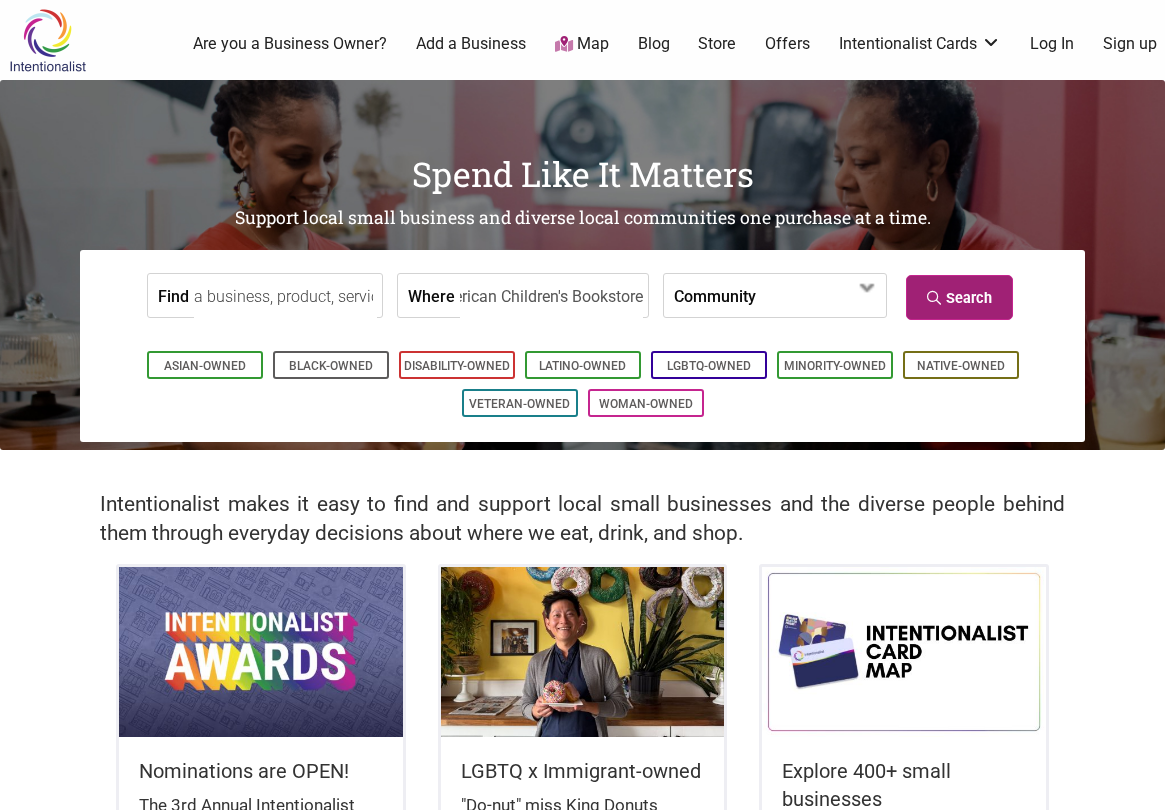 scroll, scrollTop: 0, scrollLeft: 0, axis: both 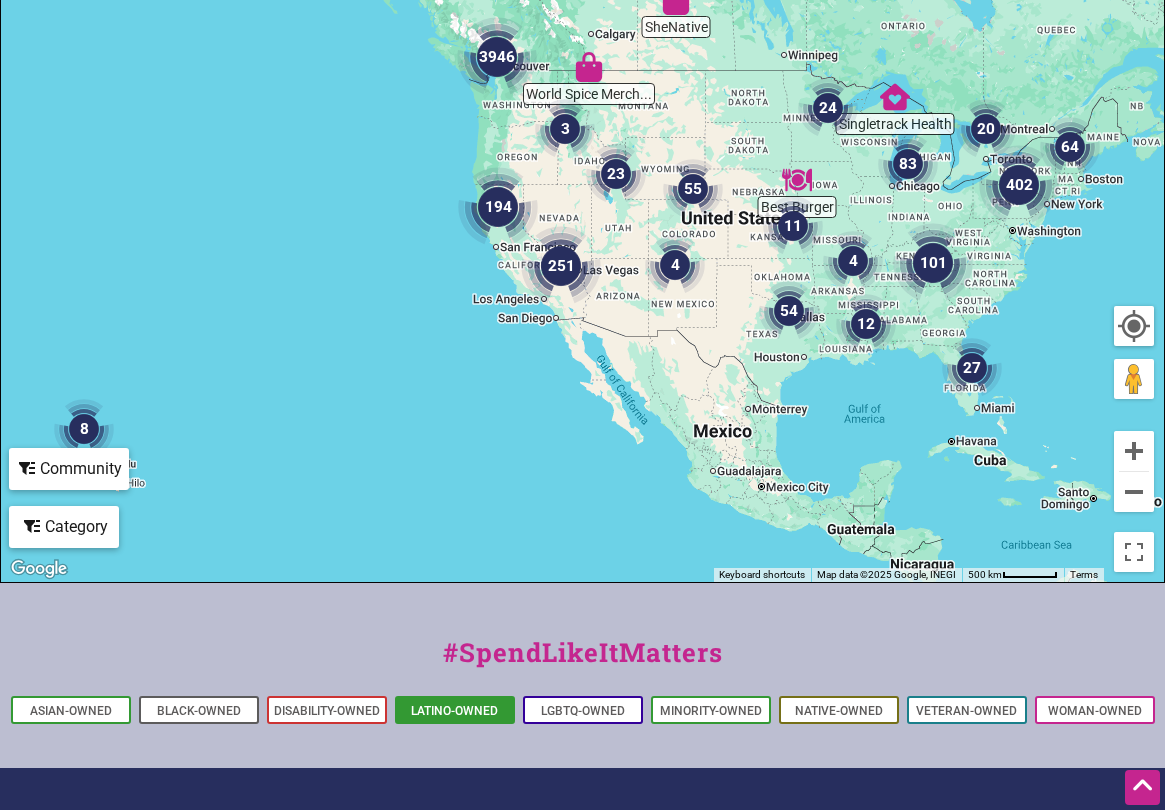 click on "Latino-Owned" at bounding box center [454, 711] 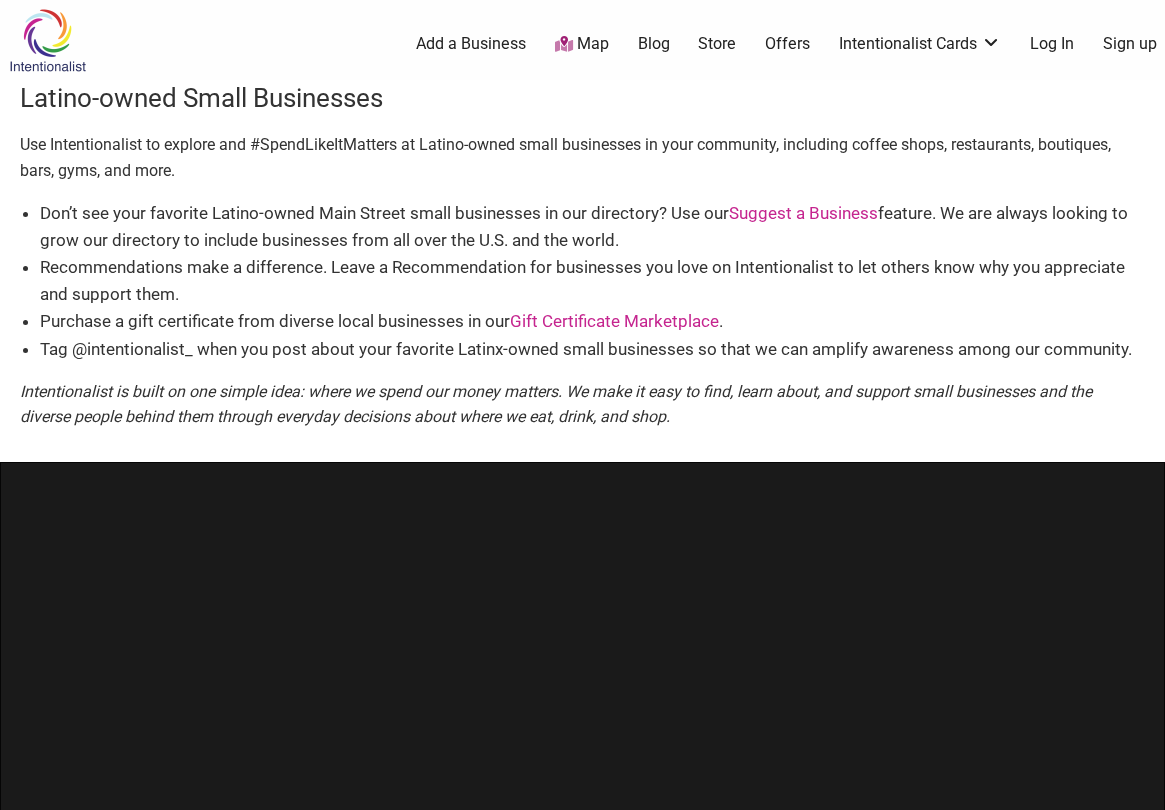 scroll, scrollTop: 0, scrollLeft: 0, axis: both 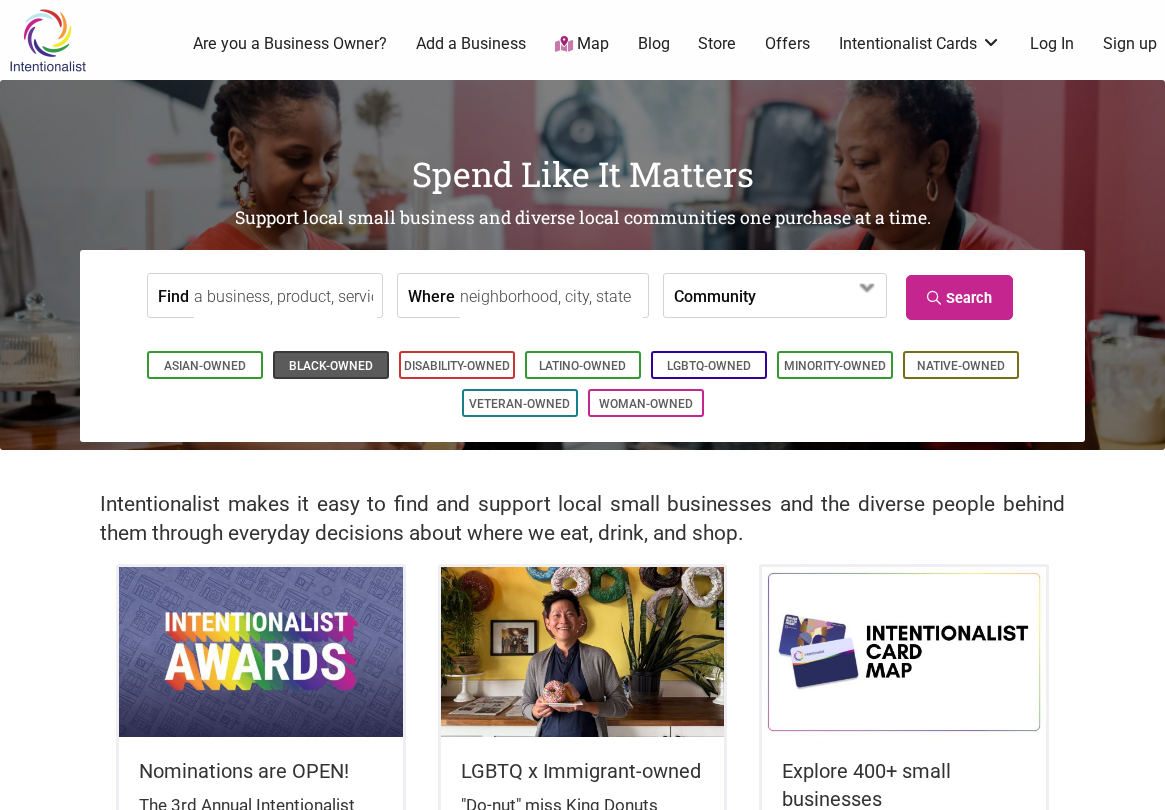 click on "Black-Owned" at bounding box center [331, 366] 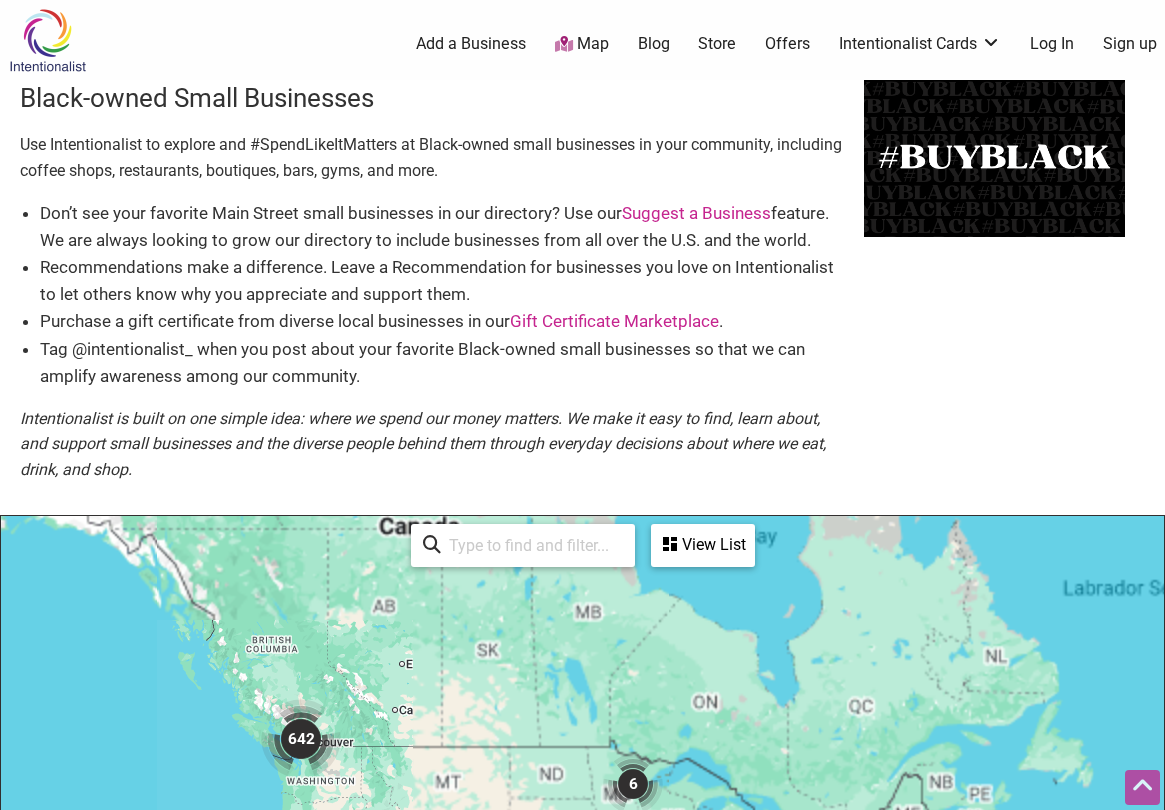 scroll, scrollTop: 500, scrollLeft: 0, axis: vertical 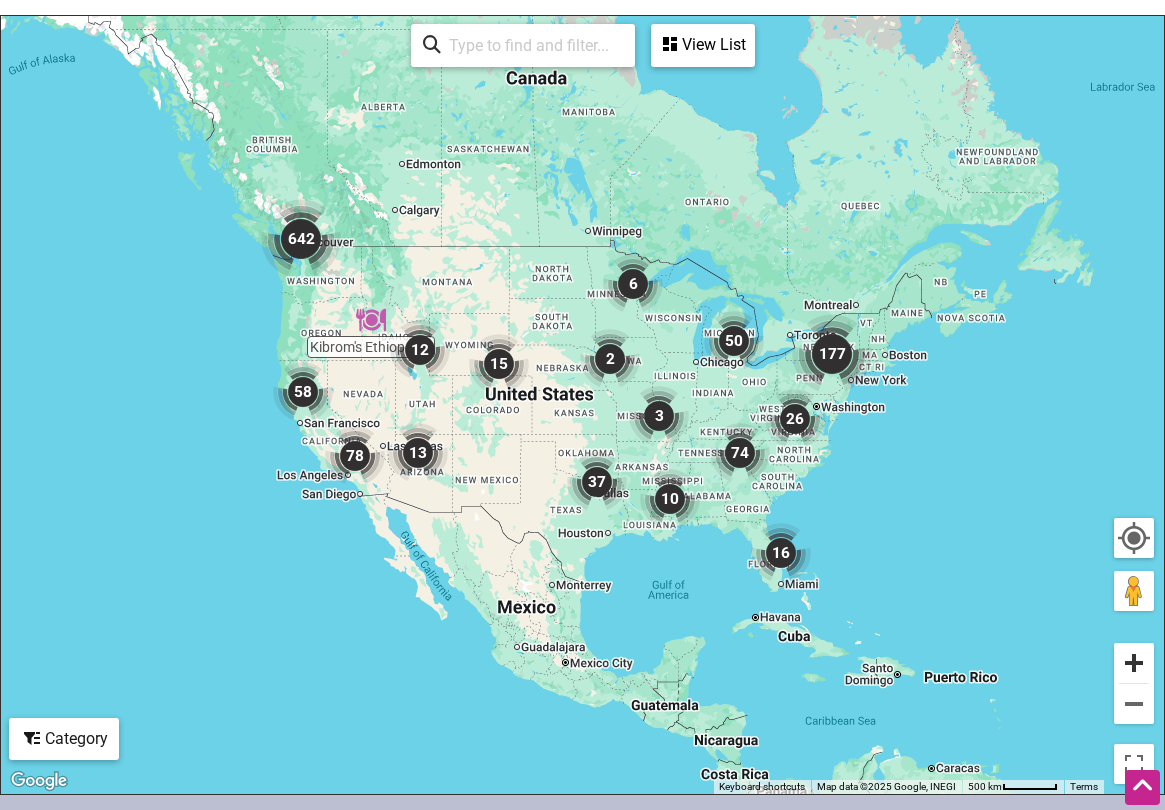 click at bounding box center (1134, 663) 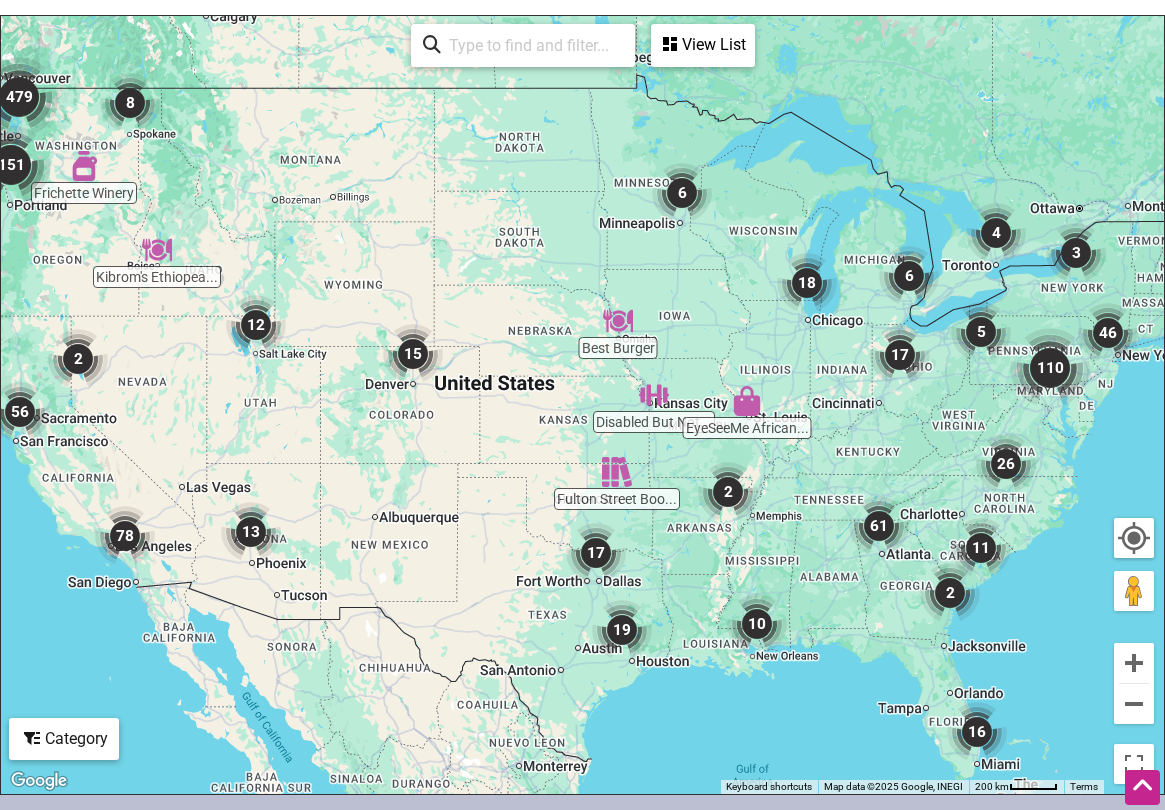 click at bounding box center (747, 401) 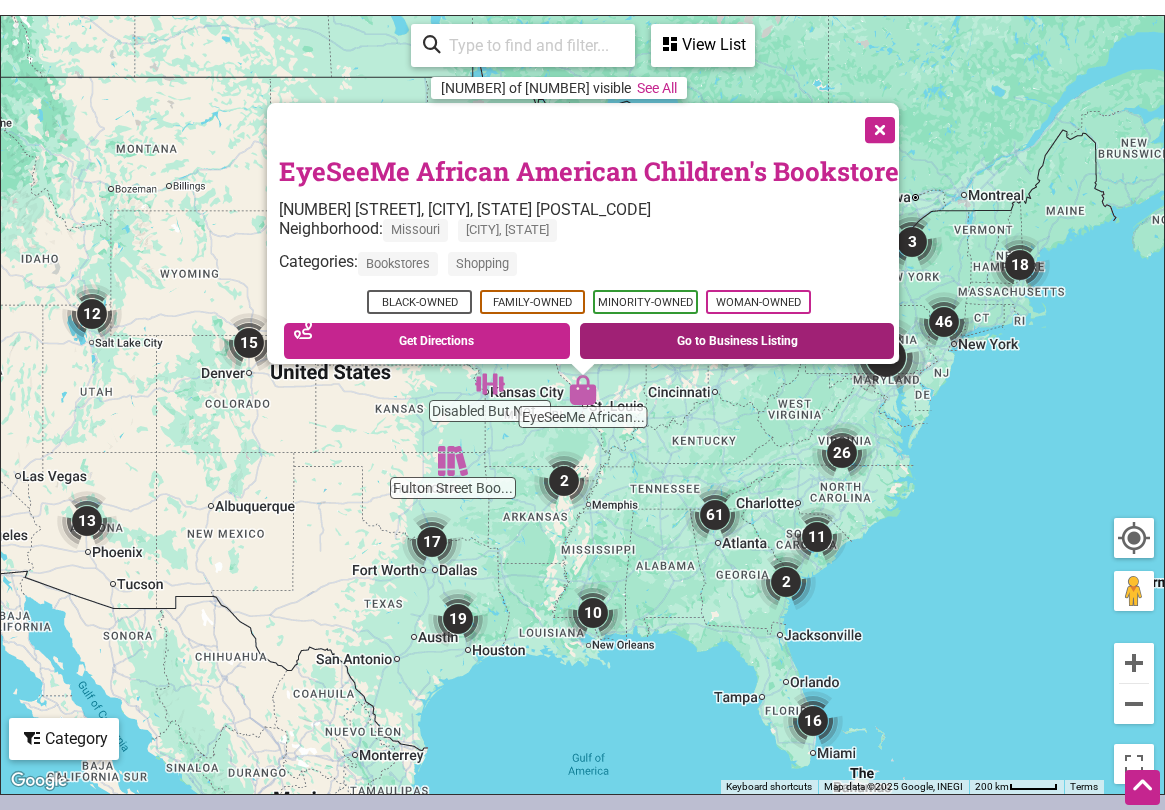 click on "Go to Business Listing" at bounding box center [737, 341] 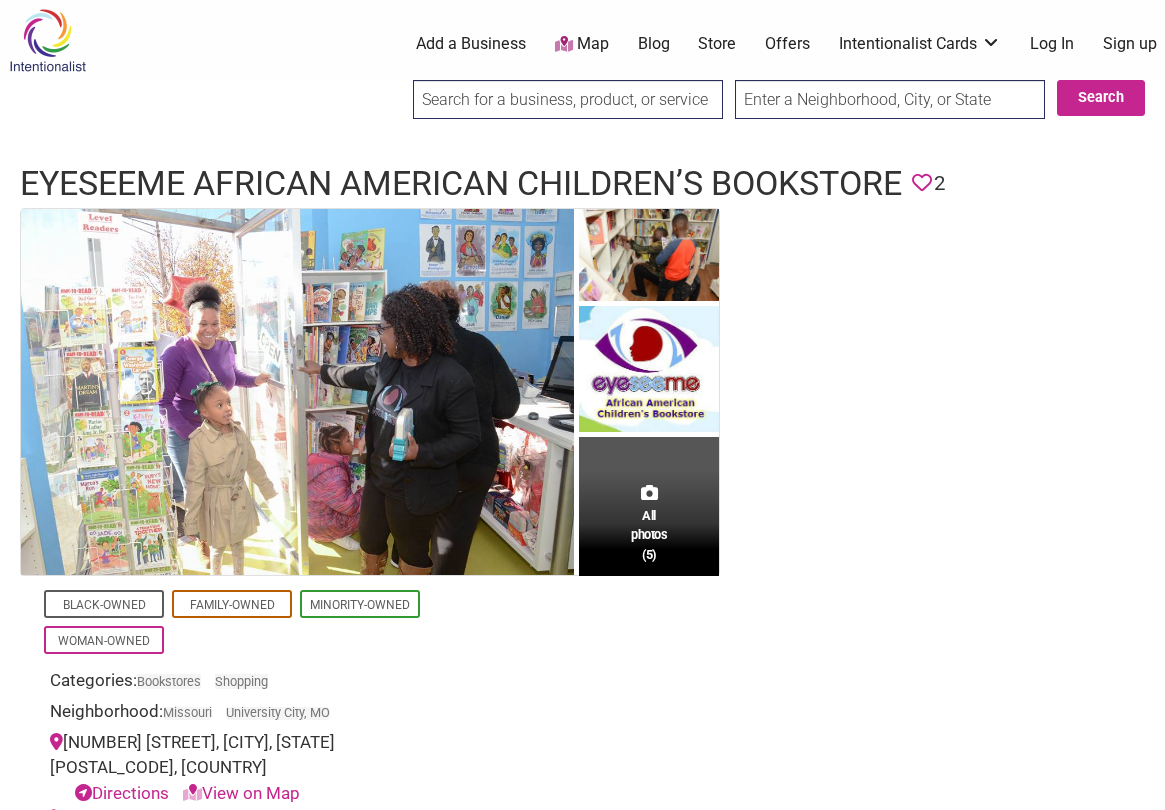 scroll, scrollTop: 0, scrollLeft: 0, axis: both 